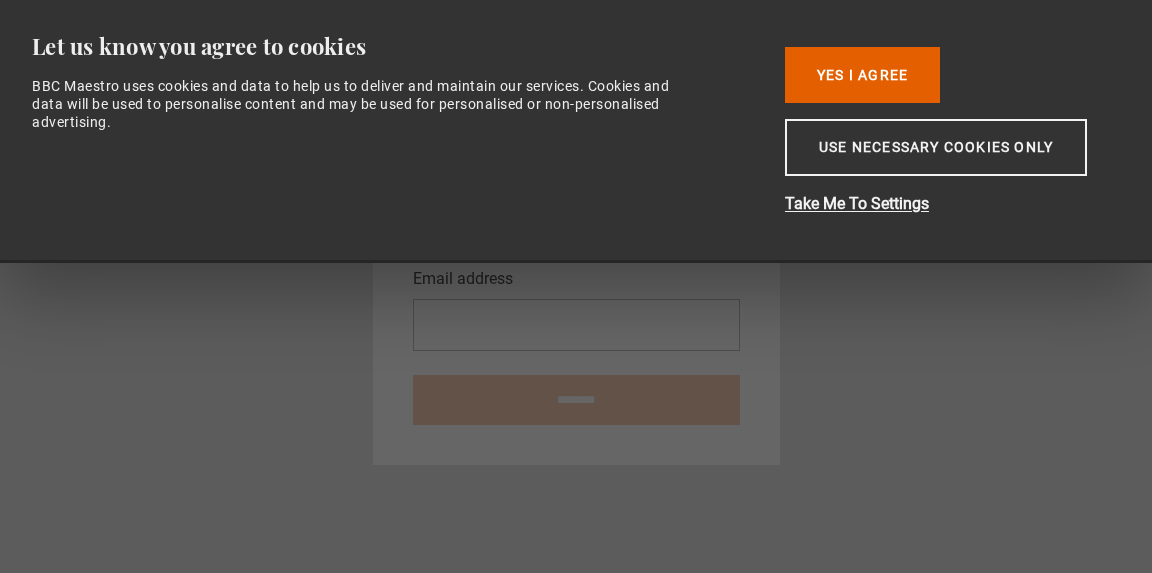 scroll, scrollTop: 0, scrollLeft: 0, axis: both 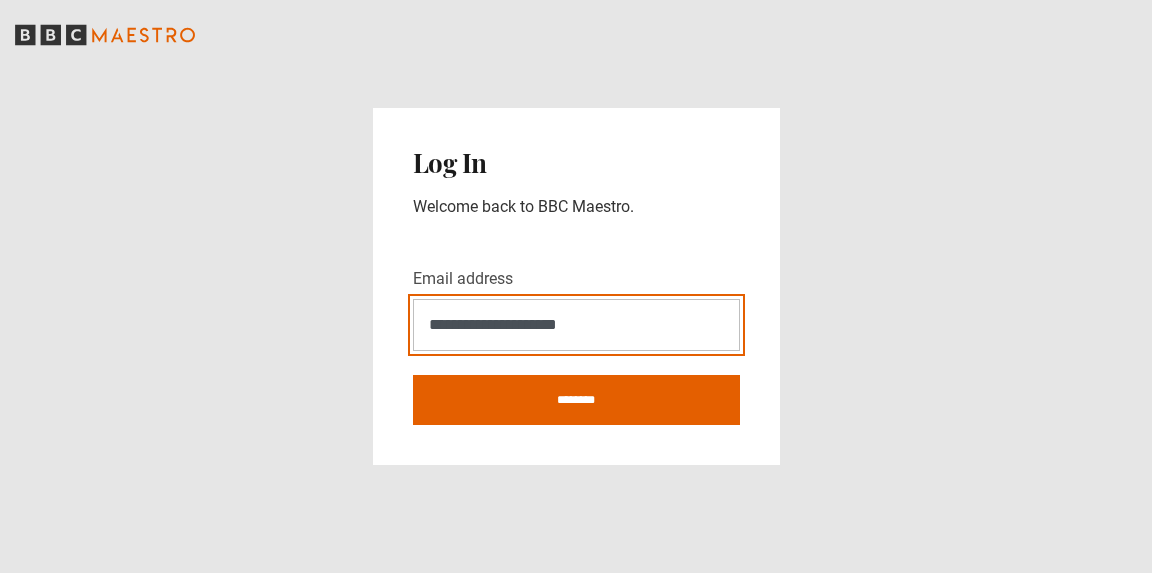 type on "**********" 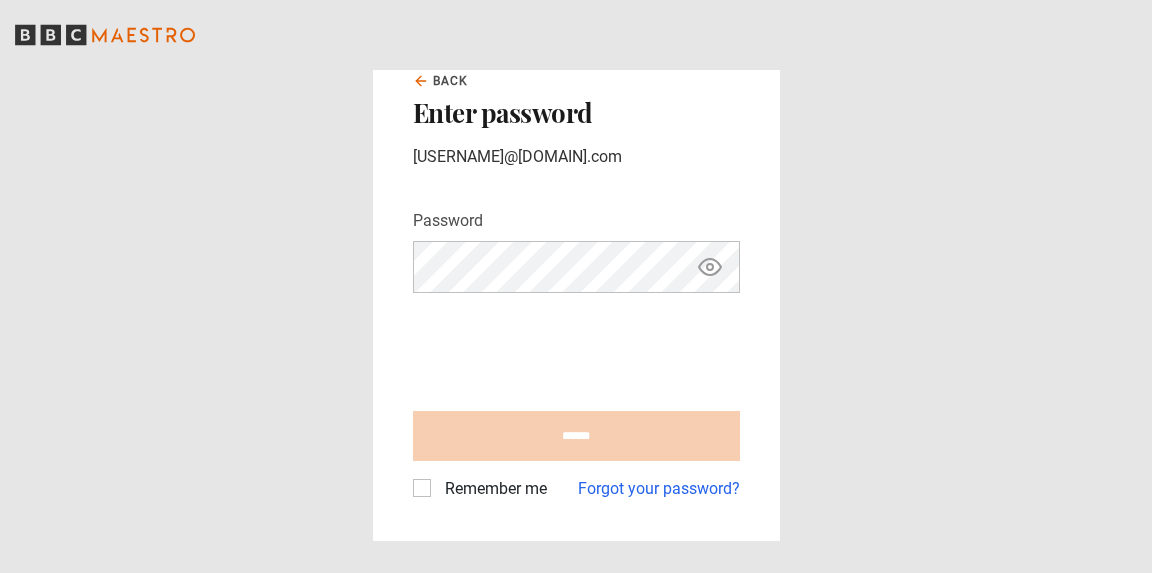 scroll, scrollTop: 0, scrollLeft: 0, axis: both 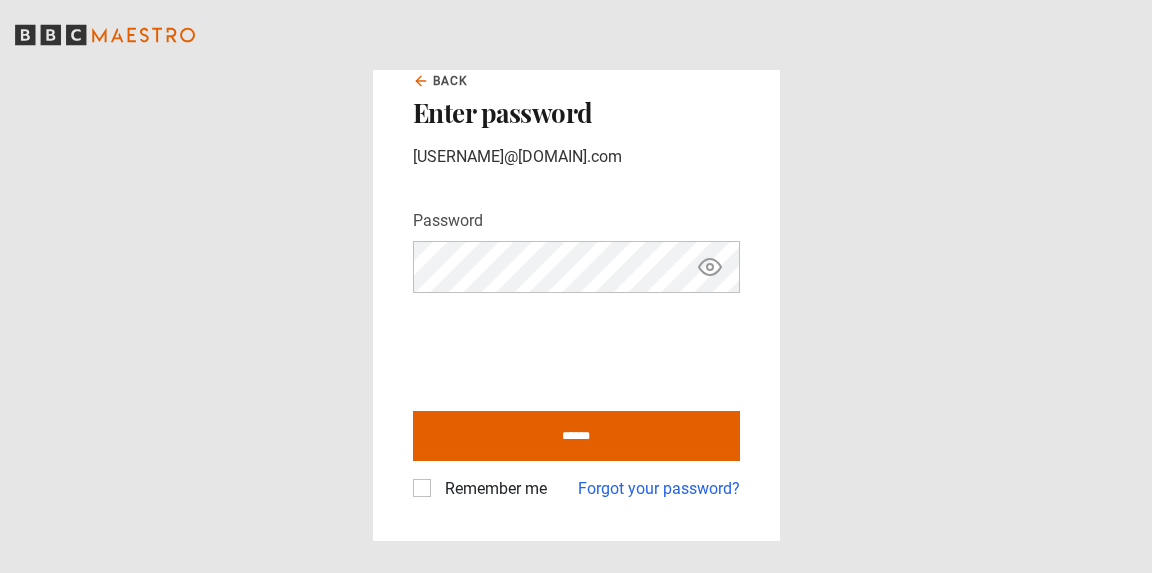 click 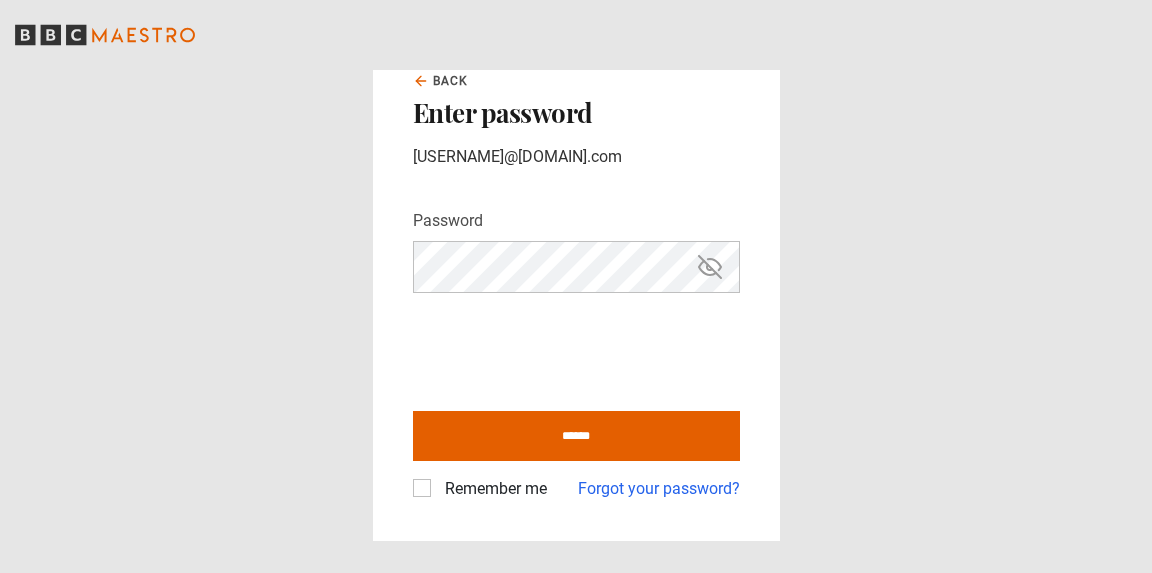 click on "Remember me" at bounding box center (492, 489) 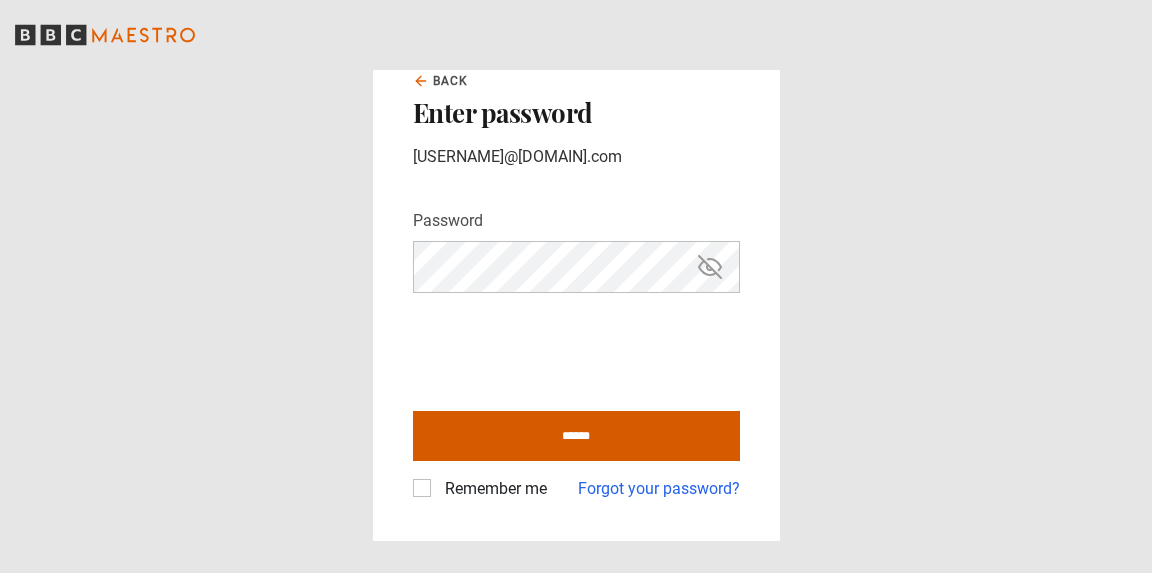 click on "******" at bounding box center (576, 436) 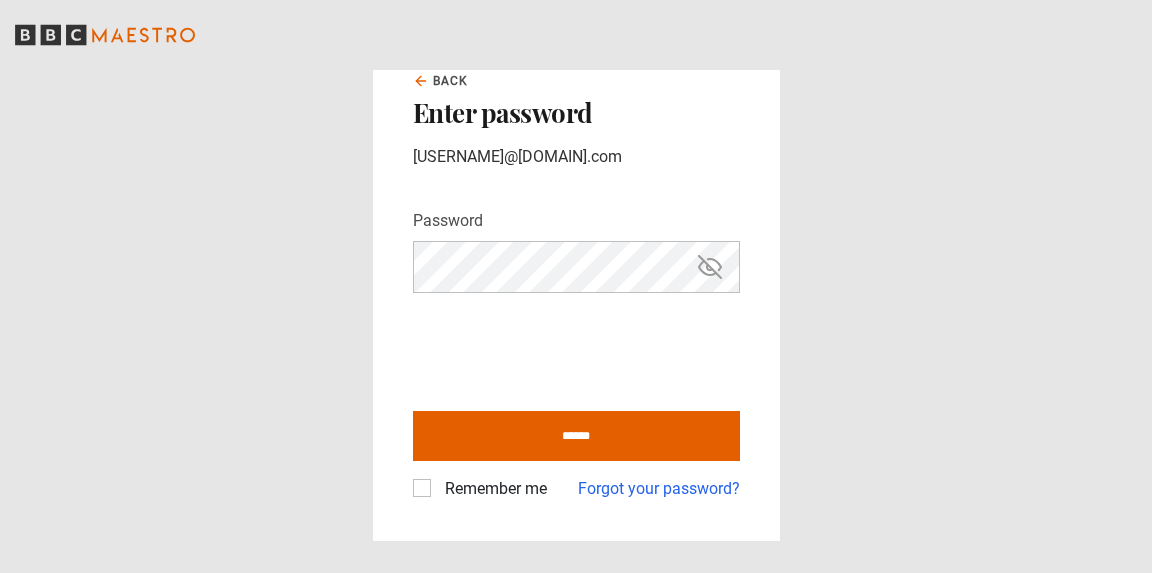 type on "**********" 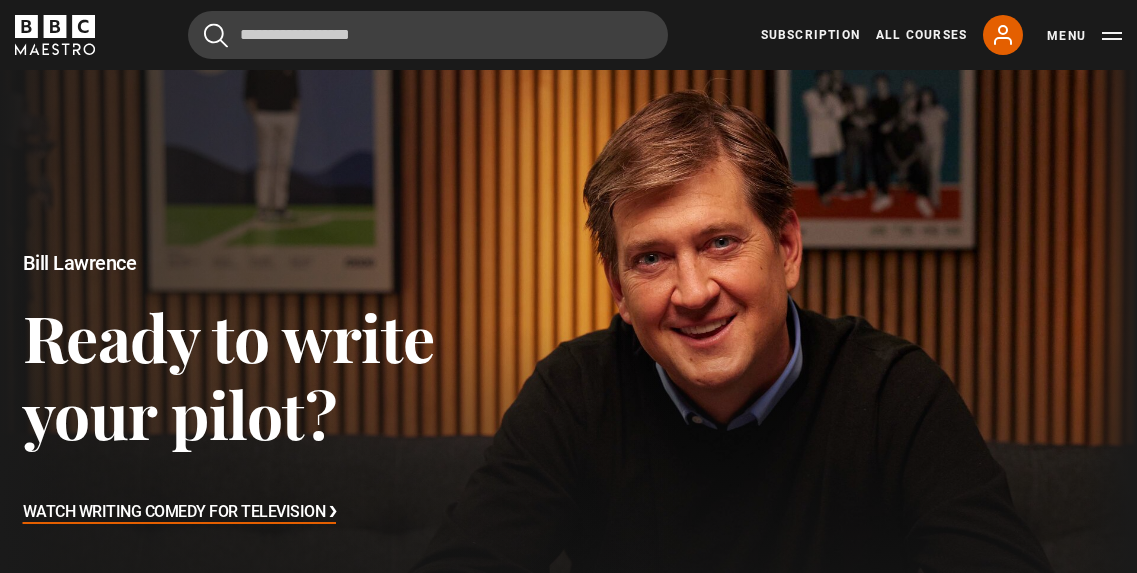 scroll, scrollTop: 0, scrollLeft: 0, axis: both 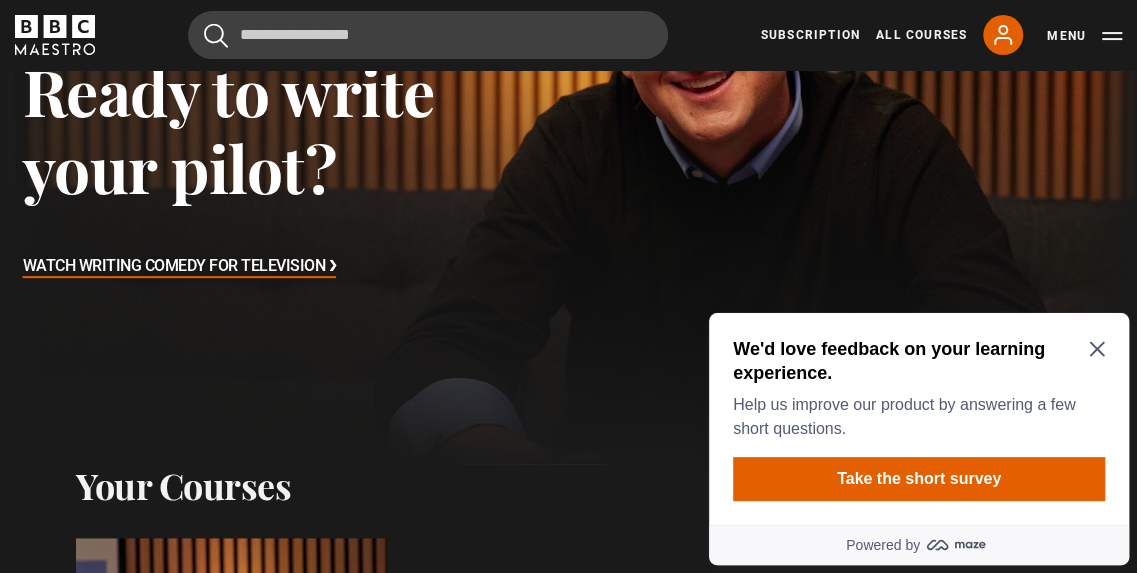 click 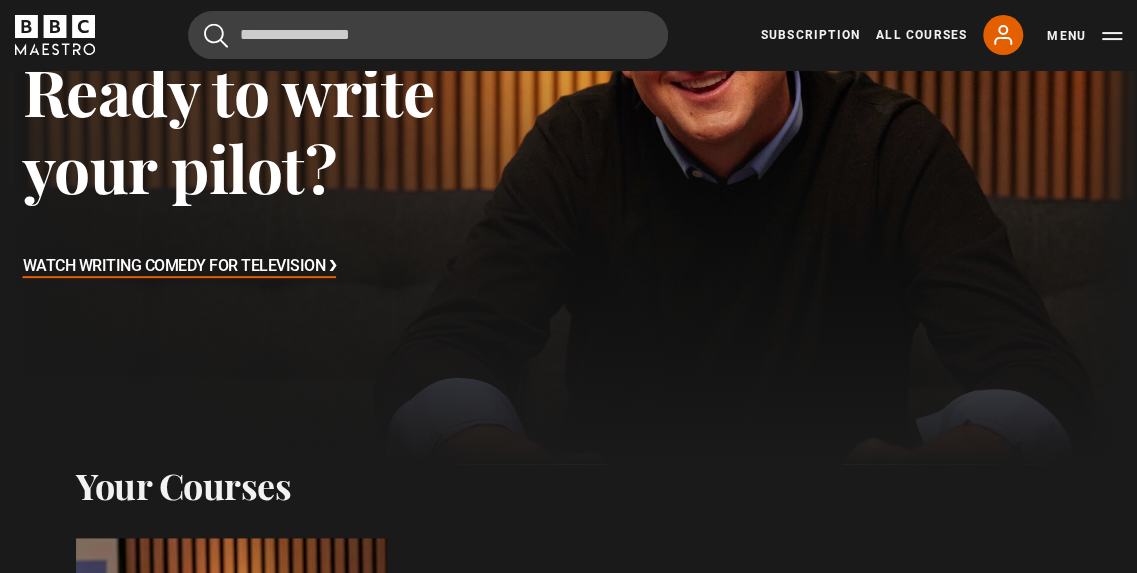 click on "Bill Lawrence
Ready to write your pilot?
Watch
Writing Comedy for Television ❯" at bounding box center (284, 144) 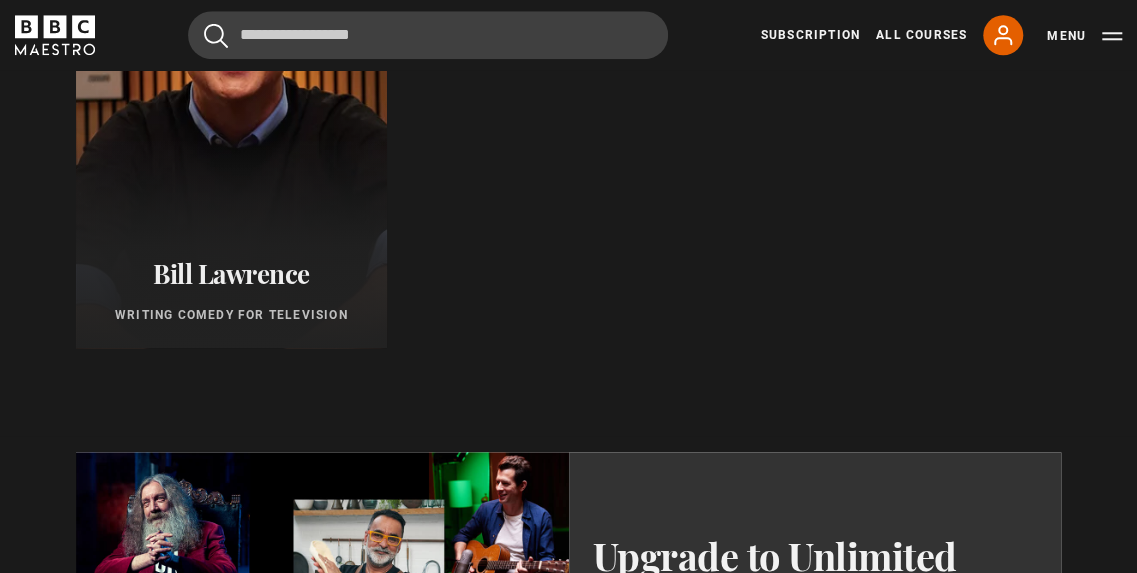 scroll, scrollTop: 994, scrollLeft: 0, axis: vertical 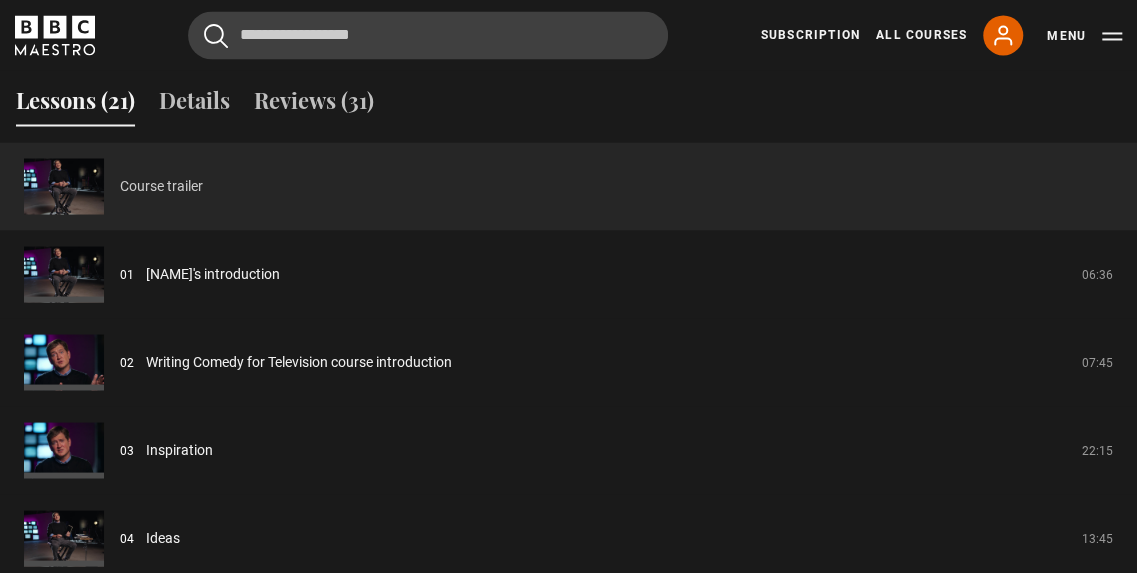 click on "Course trailer" at bounding box center (161, 185) 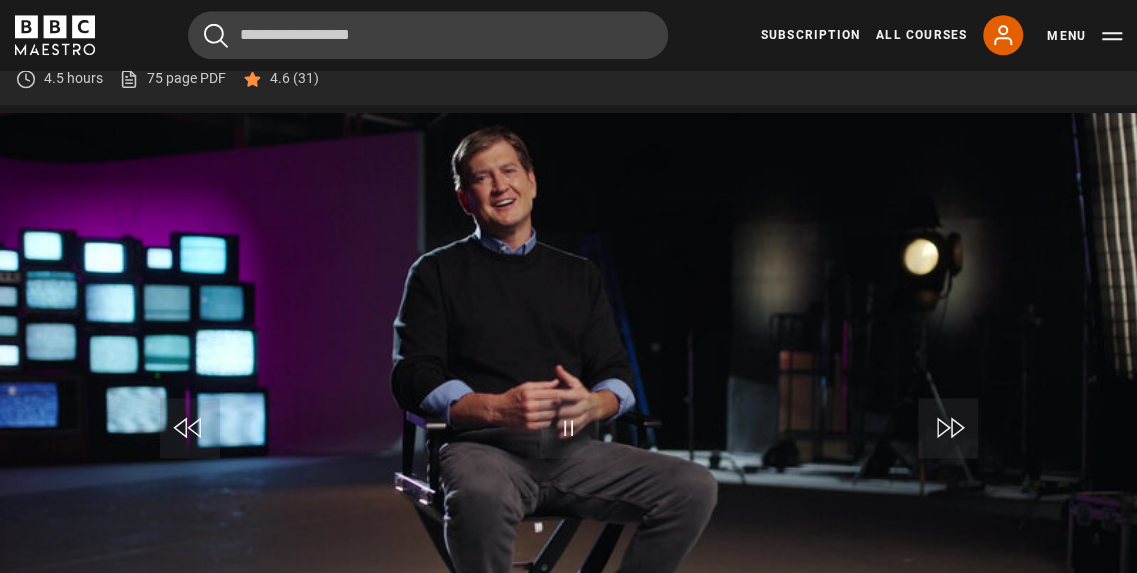 scroll, scrollTop: 732, scrollLeft: 0, axis: vertical 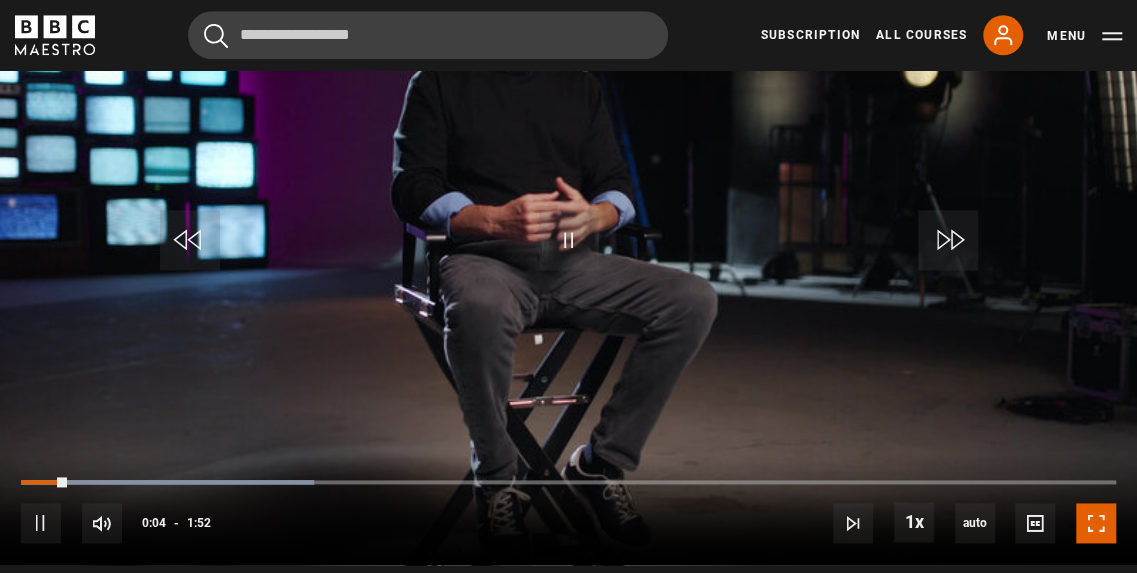 click at bounding box center [1096, 523] 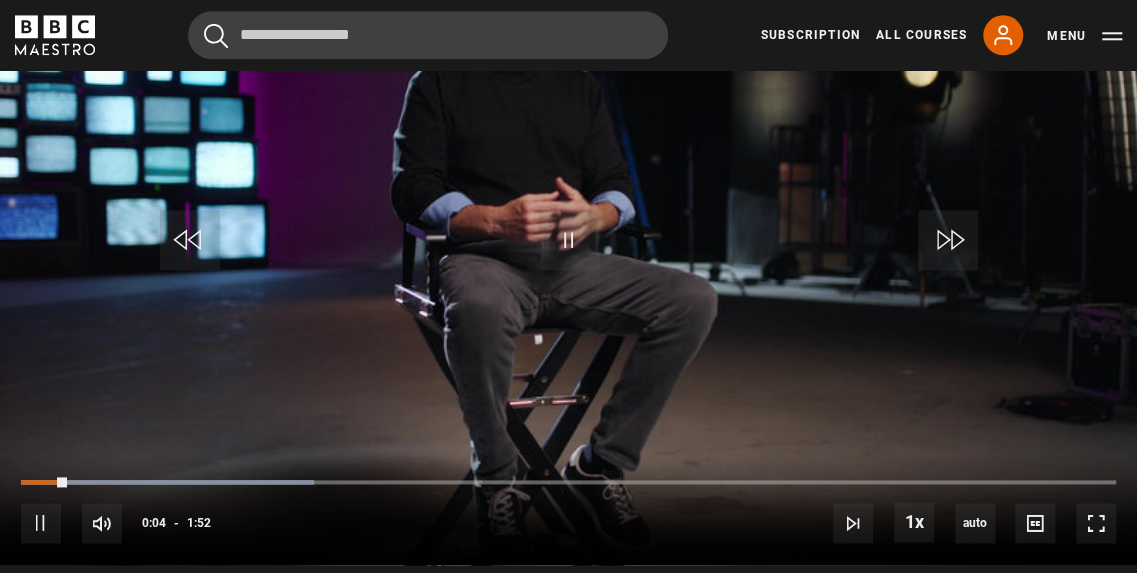 scroll, scrollTop: 954, scrollLeft: 0, axis: vertical 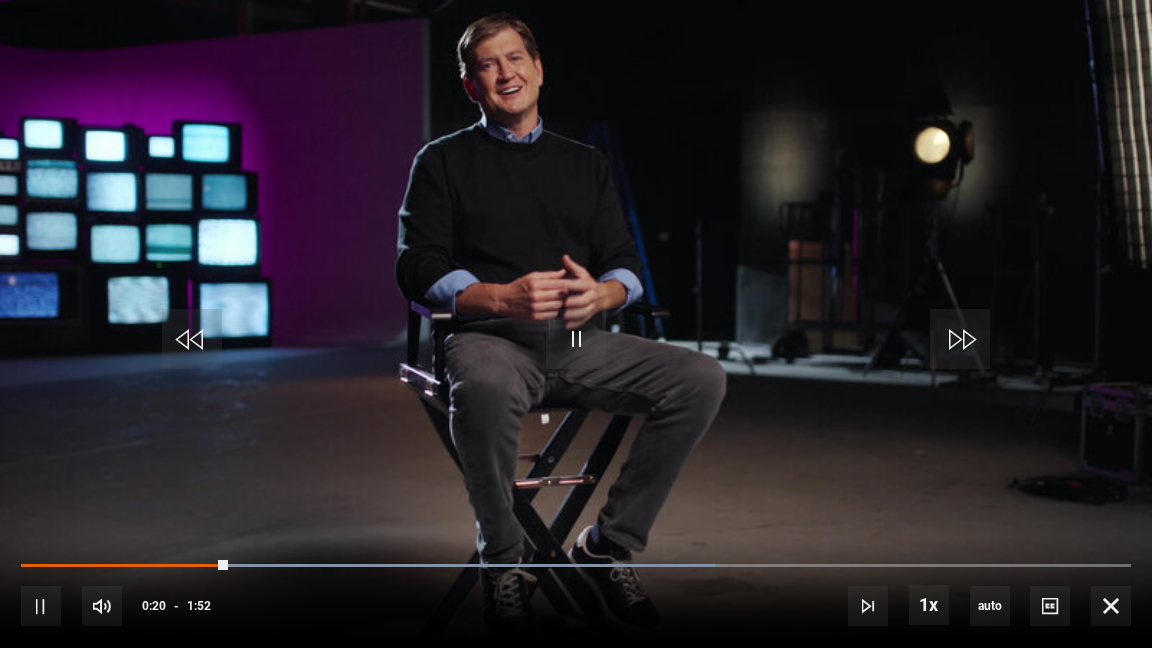 click on "10s Skip Back 10 seconds Pause 10s Skip Forward 10 seconds Loaded :  62.50% 0:20 Pause Mute Current Time  0:20 - Duration  1:52 1x Playback Rate 2x 1.5x 1x , selected 0.5x auto Quality 360p 720p 1080p 2160p Auto , selected Captions captions off , selected English  Captions" at bounding box center (576, 592) 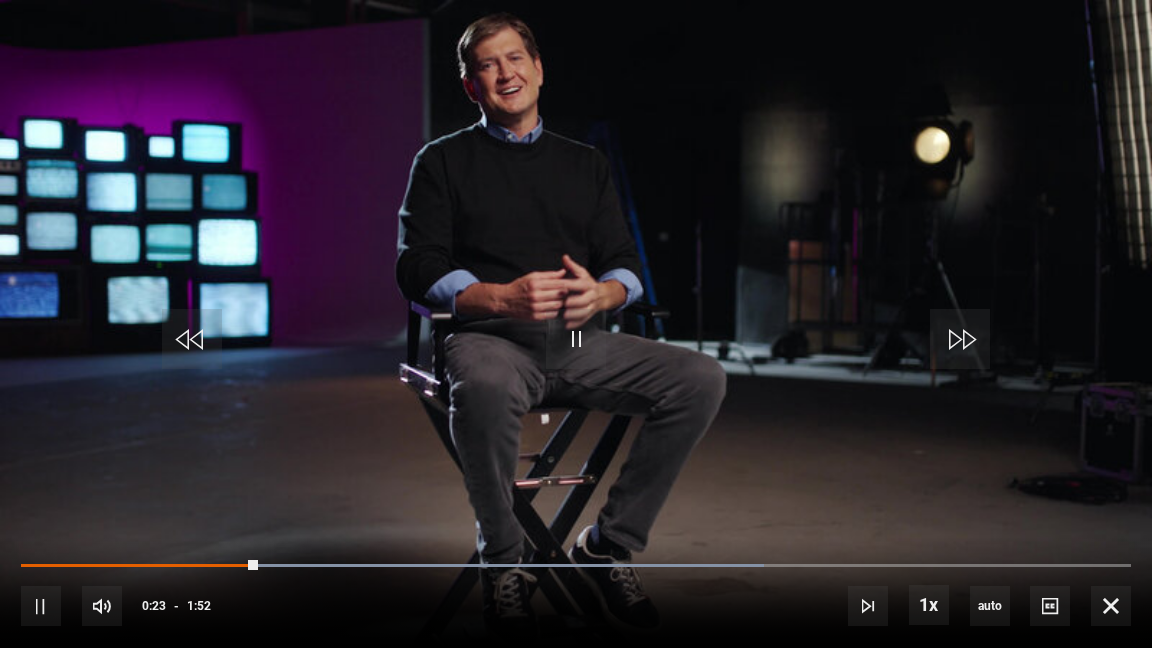 click at bounding box center (576, 324) 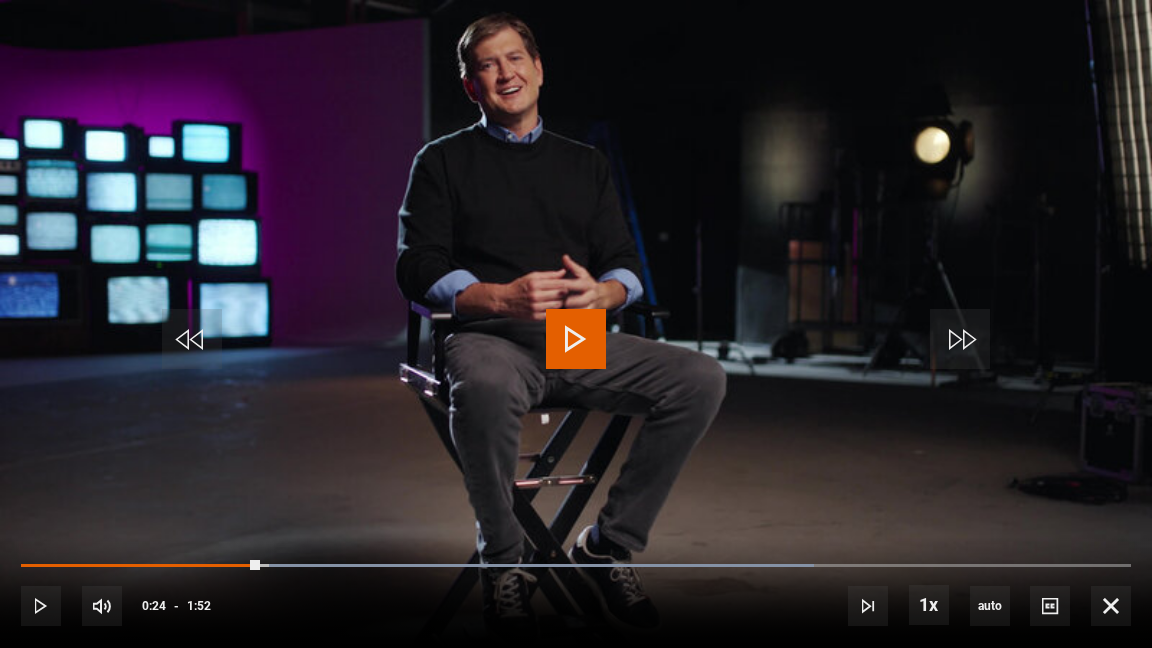 click at bounding box center [576, 324] 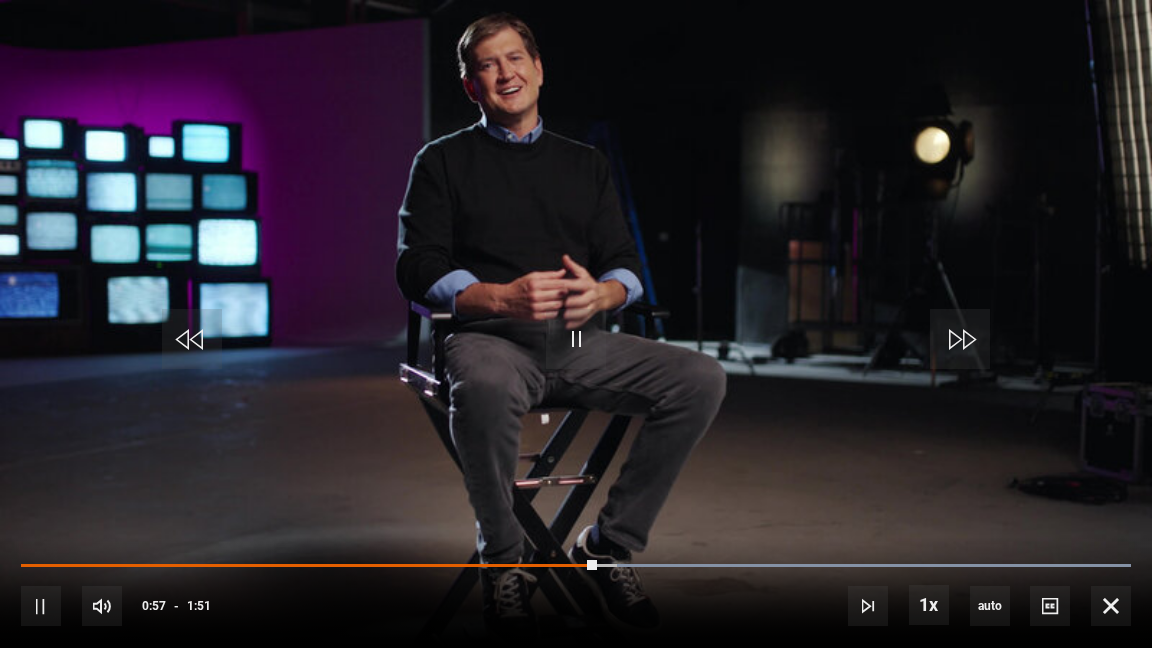 click at bounding box center (576, 324) 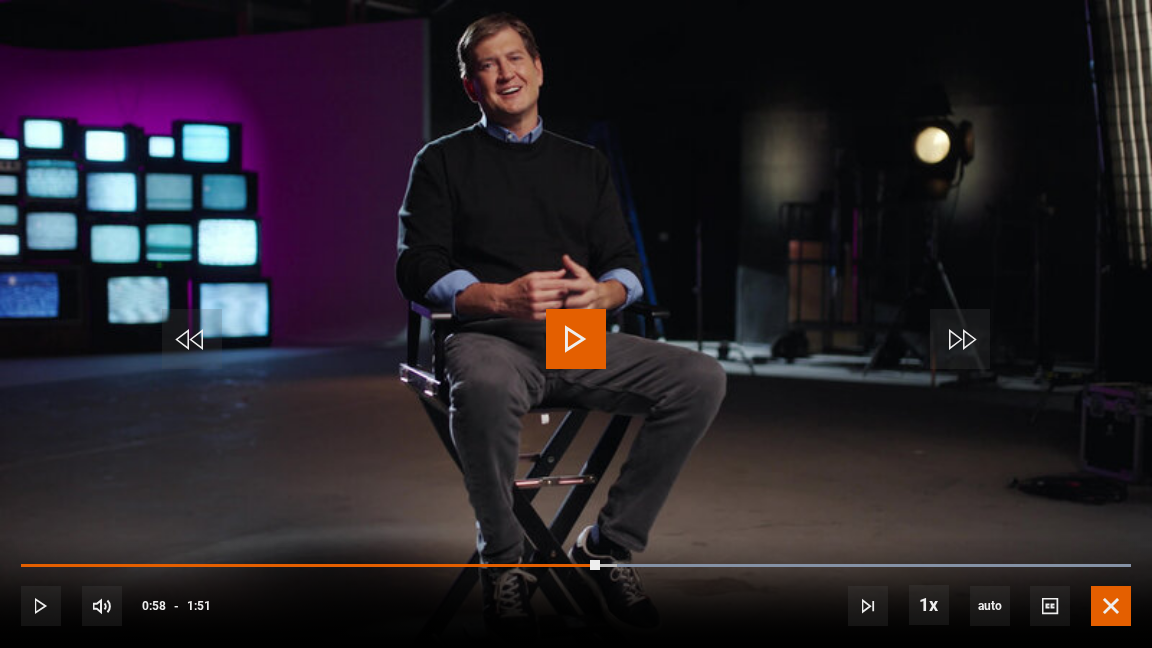 click at bounding box center (1111, 606) 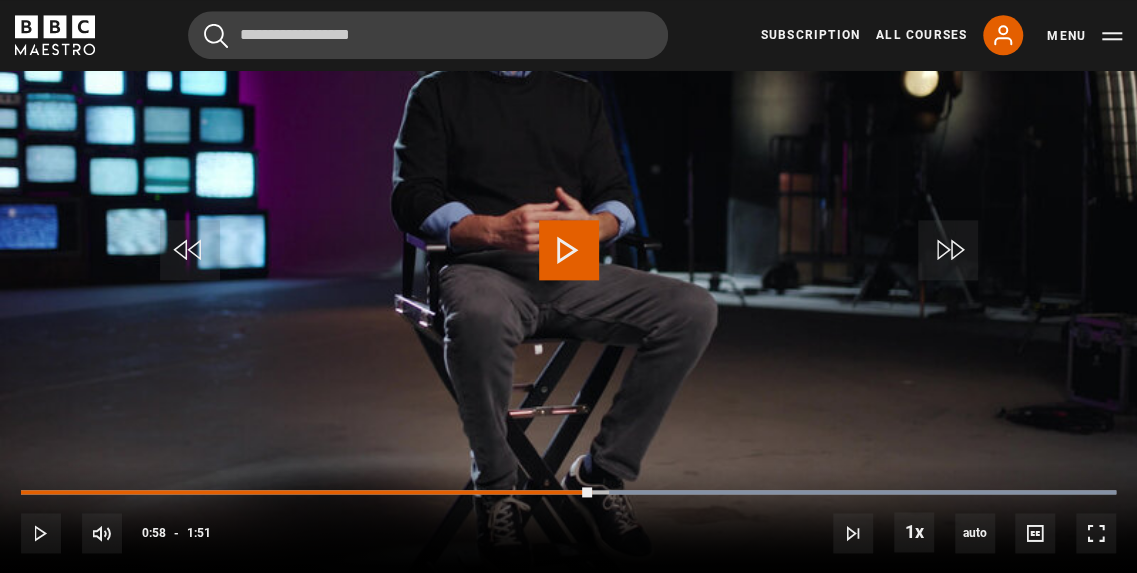 click on "Play" at bounding box center (569, 250) 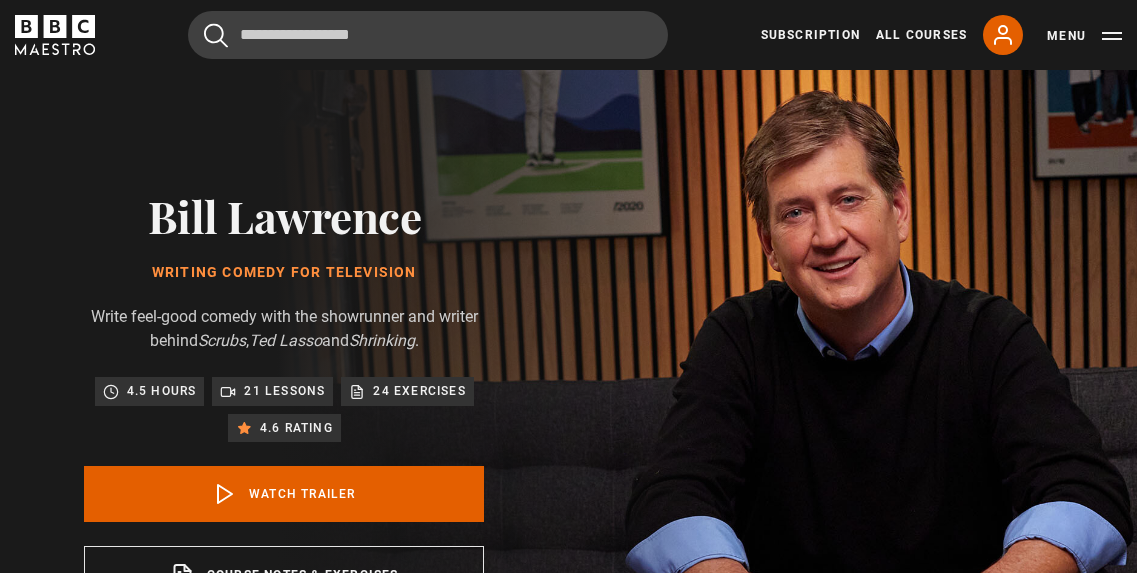 scroll, scrollTop: 0, scrollLeft: 0, axis: both 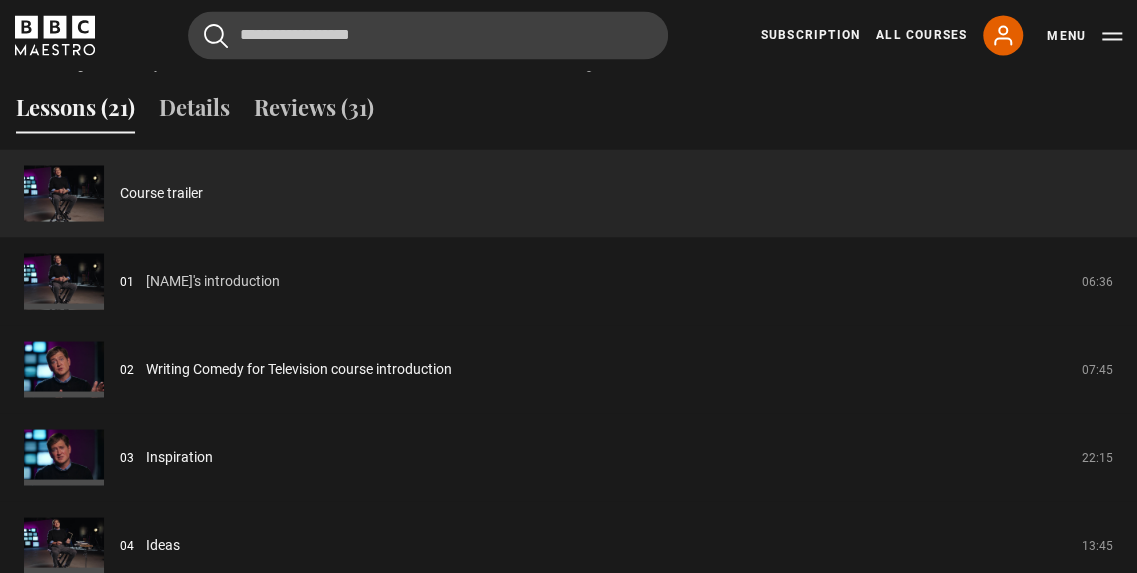 click on "[NAME]'s introduction" at bounding box center (213, 280) 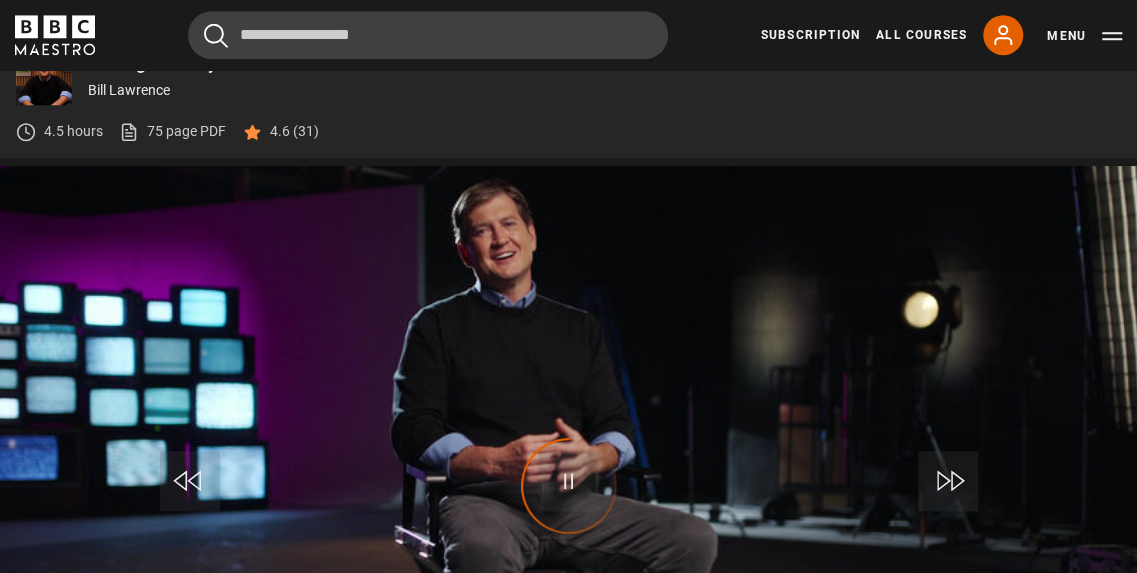 scroll, scrollTop: 723, scrollLeft: 0, axis: vertical 